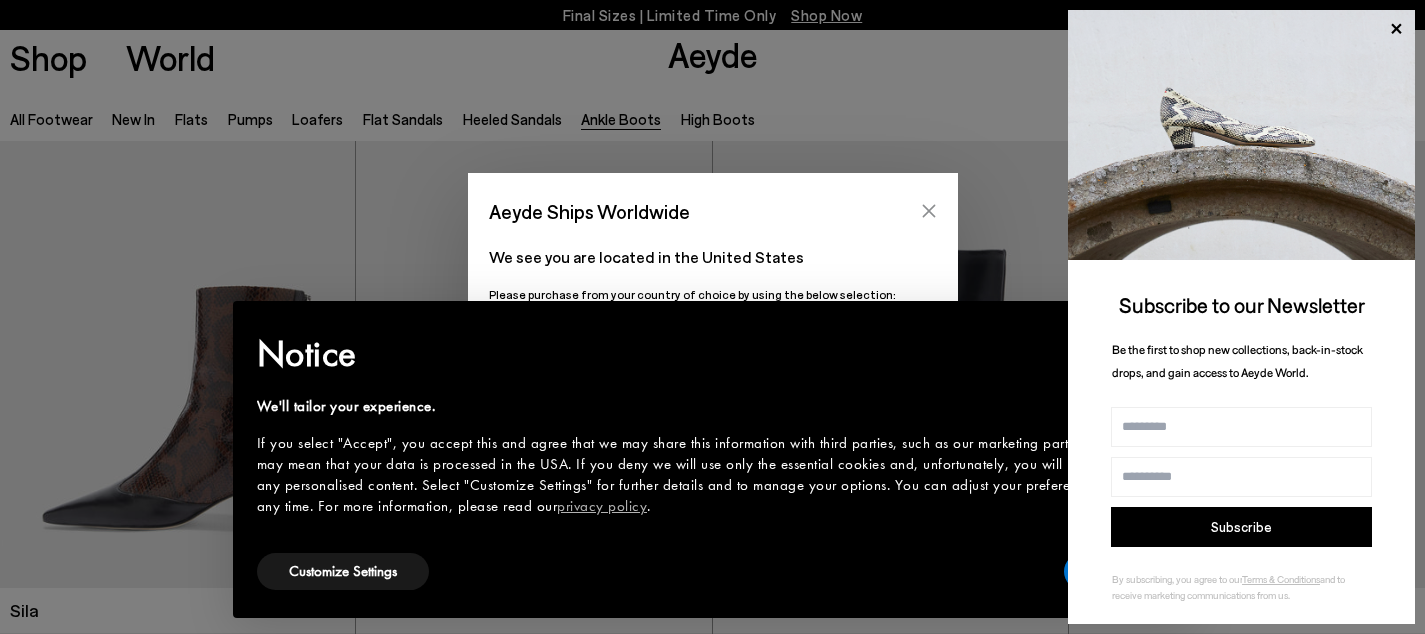 scroll, scrollTop: 0, scrollLeft: 0, axis: both 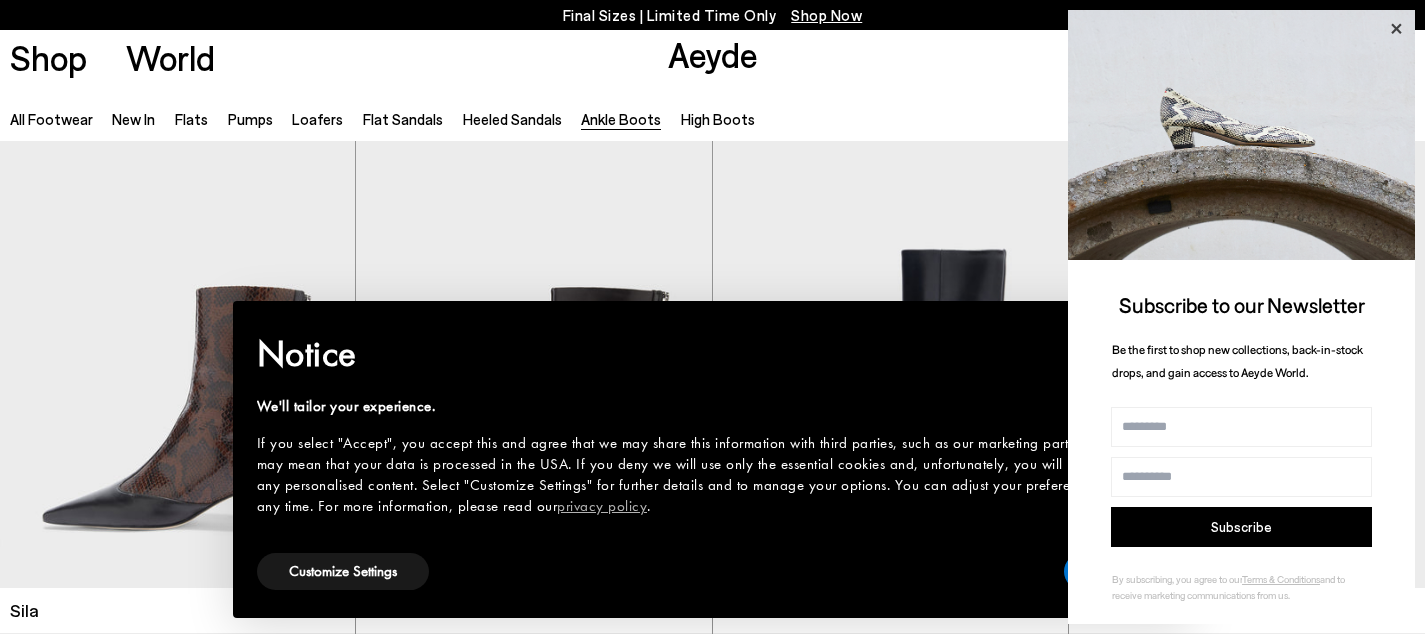 click 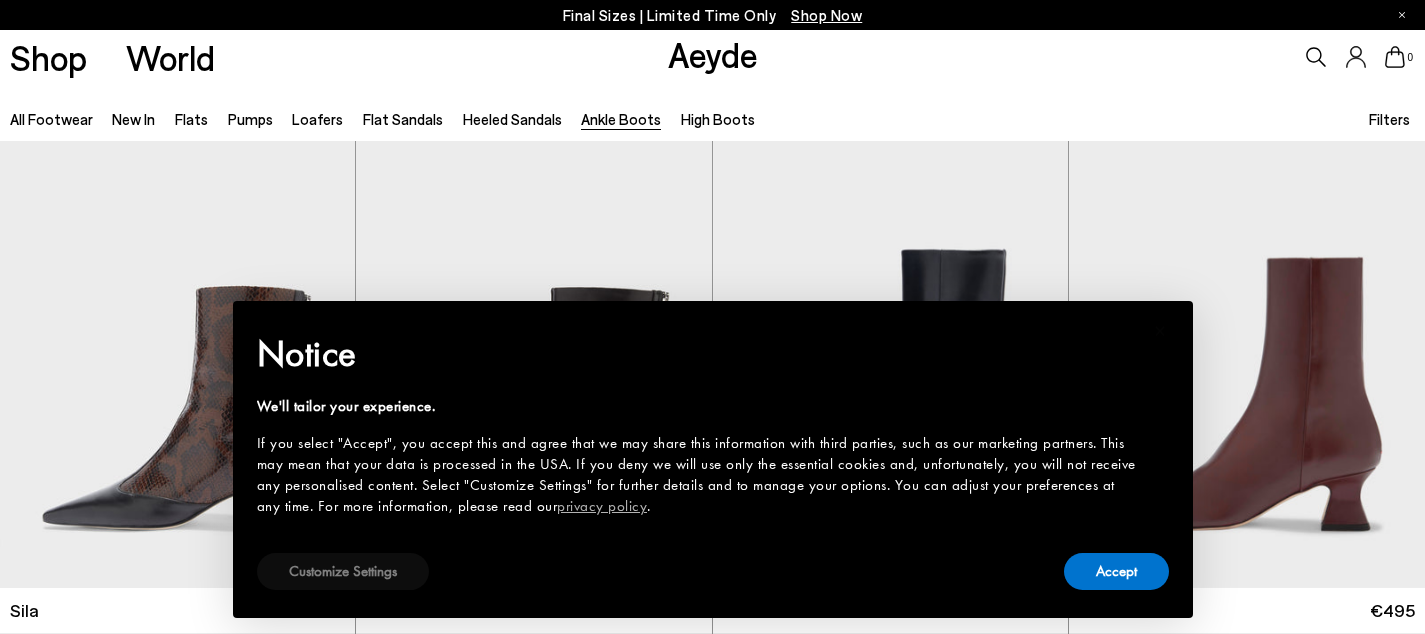 click on "Customize Settings" at bounding box center [343, 571] 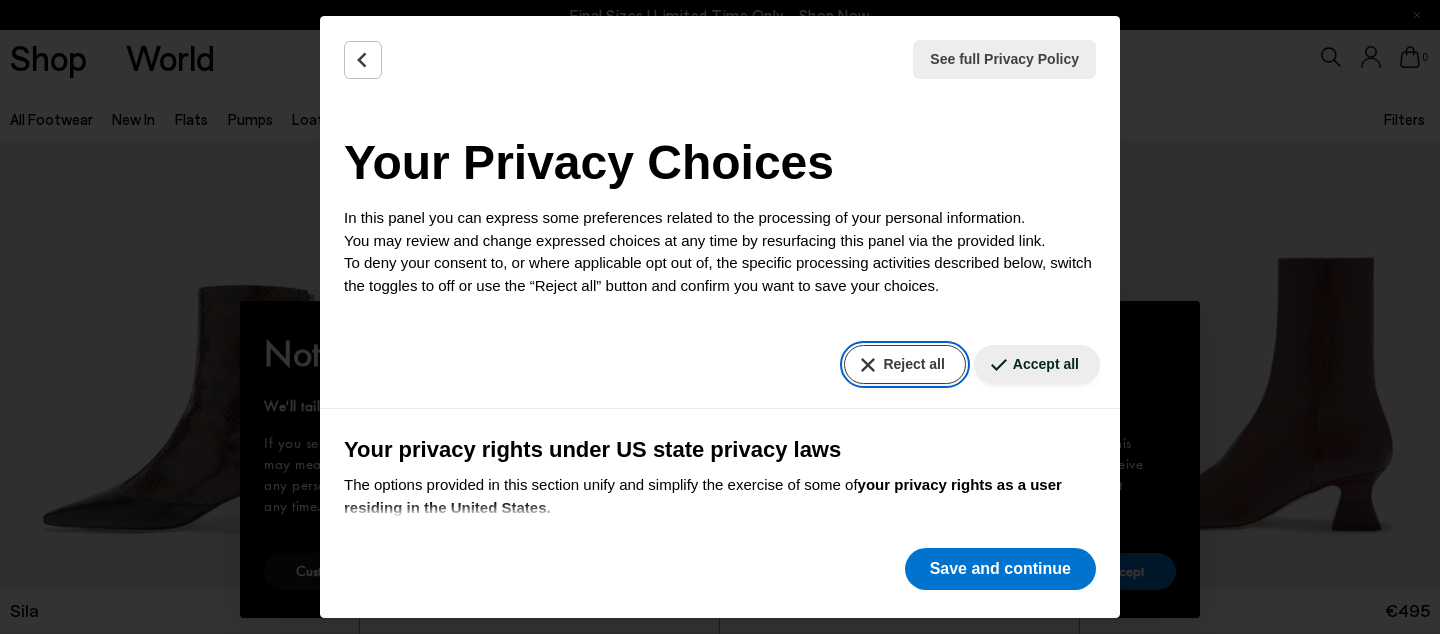 click on "Reject all" at bounding box center [904, 364] 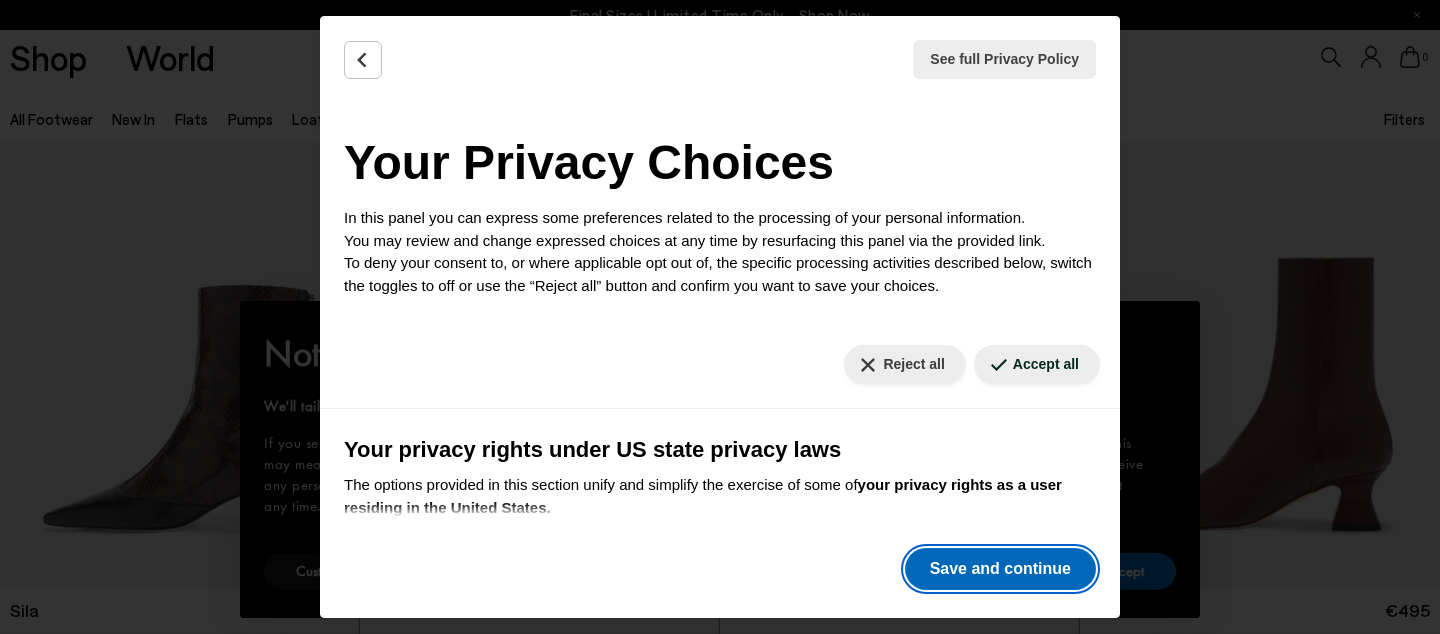 click on "Save and continue" at bounding box center (1000, 569) 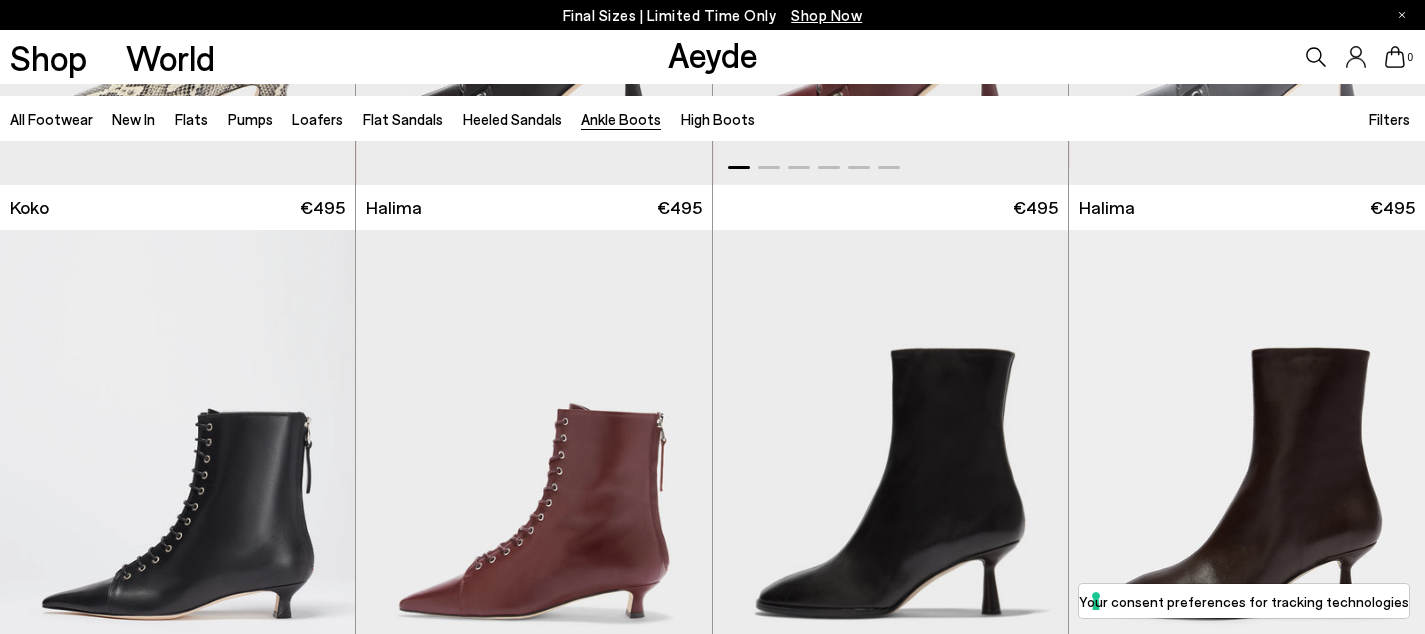 scroll, scrollTop: 1249, scrollLeft: 0, axis: vertical 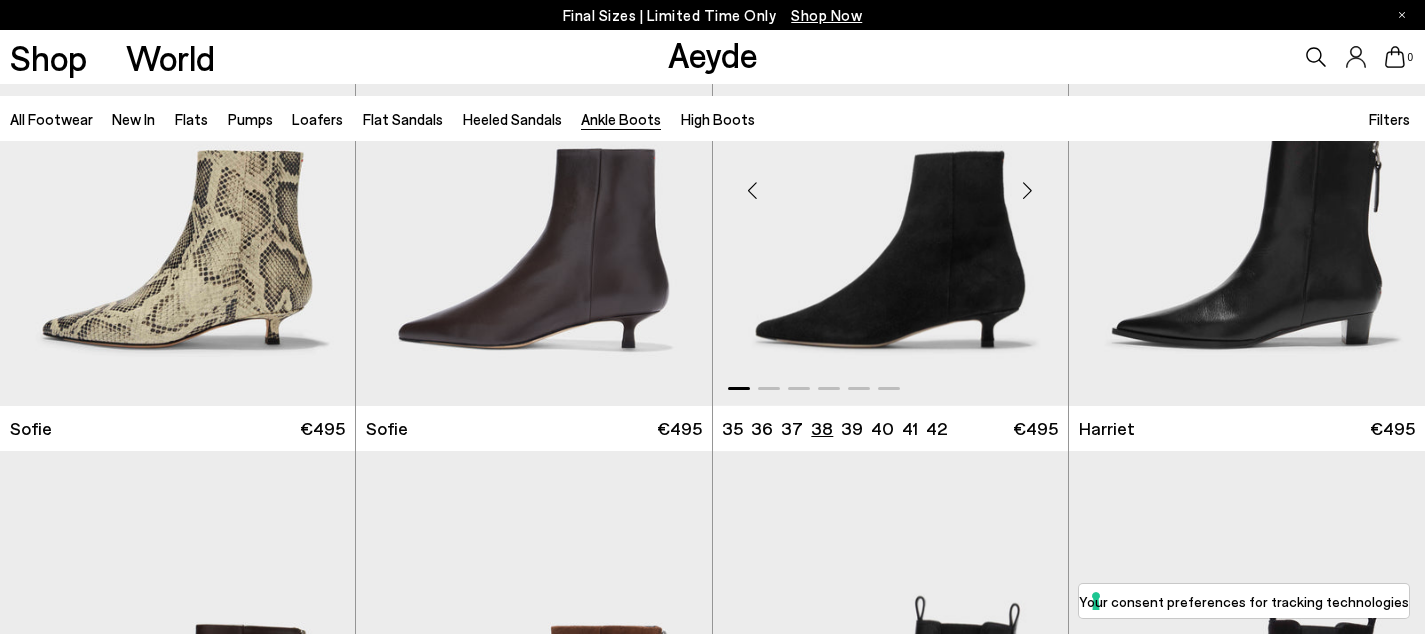 click on "38" at bounding box center (822, 428) 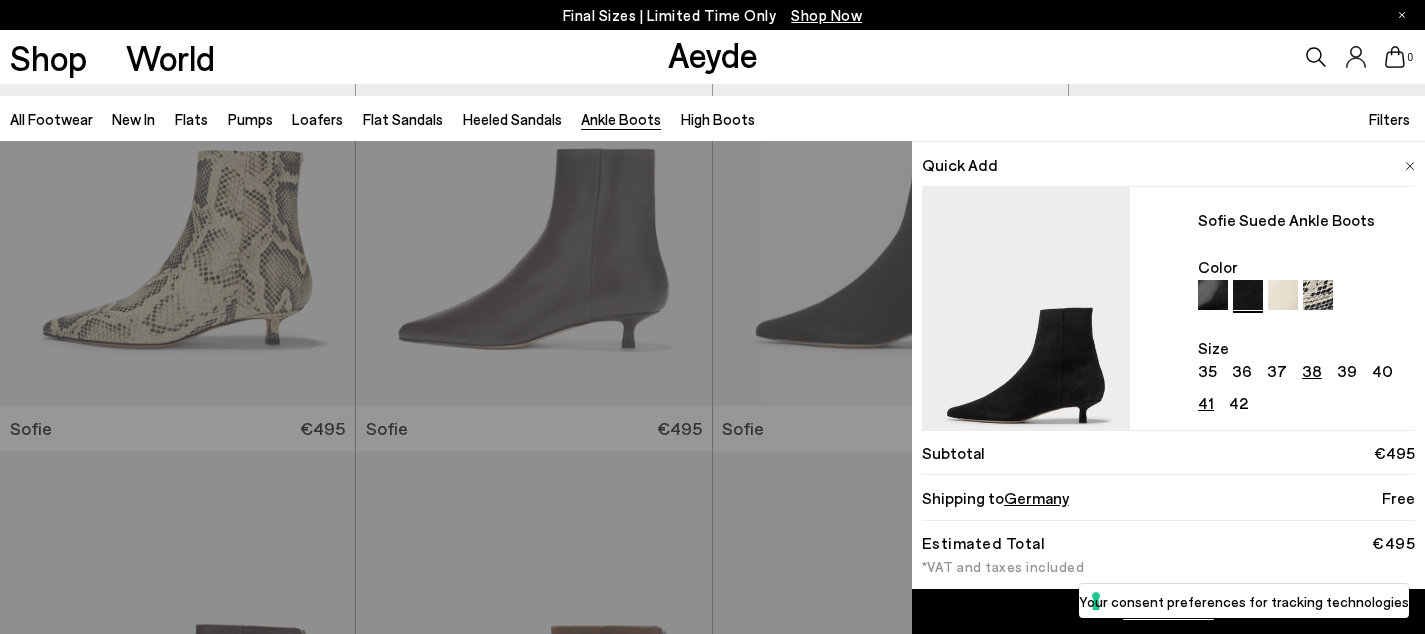 scroll, scrollTop: 45, scrollLeft: 0, axis: vertical 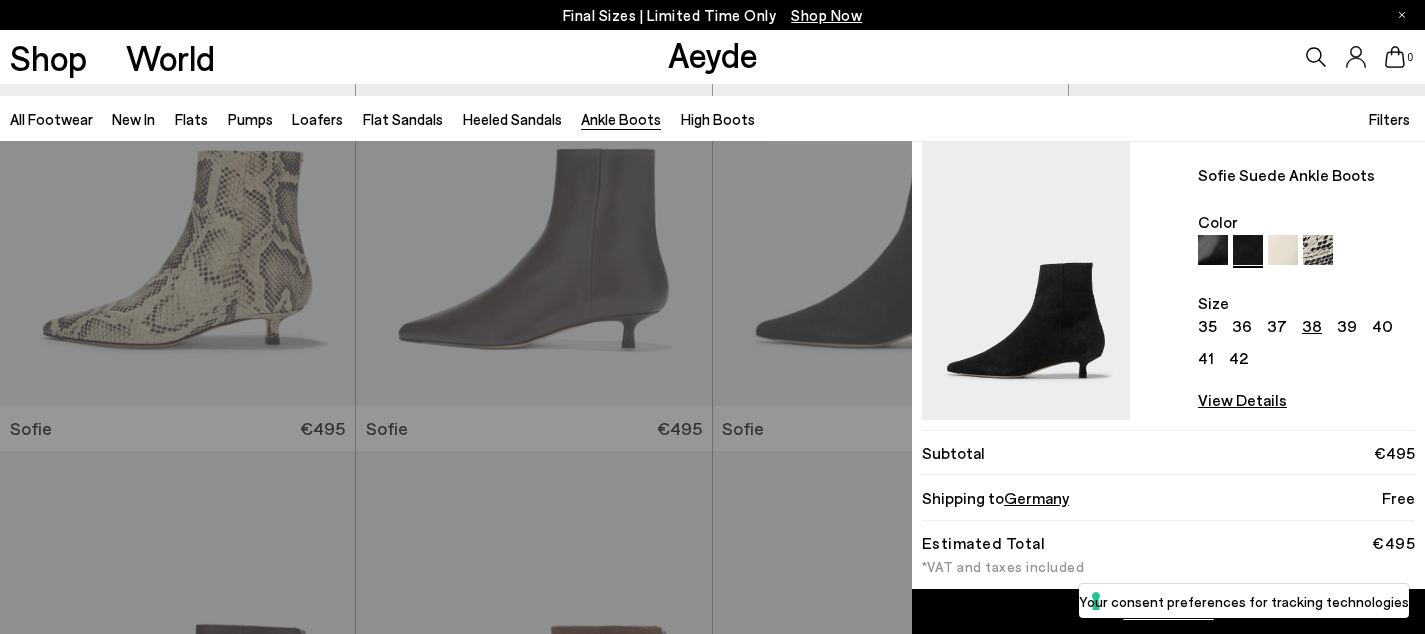 click on "Quick Add
Sofie Suede Ankle Boots
Color
Size
35 36 37 38 39 40 41 42
View Details
Order Summary
Your Cart is empty.
Subtotal  €495
Shipping to  Germany Free
Estimated Total
€495
*VAT and taxes included" at bounding box center [712, 387] 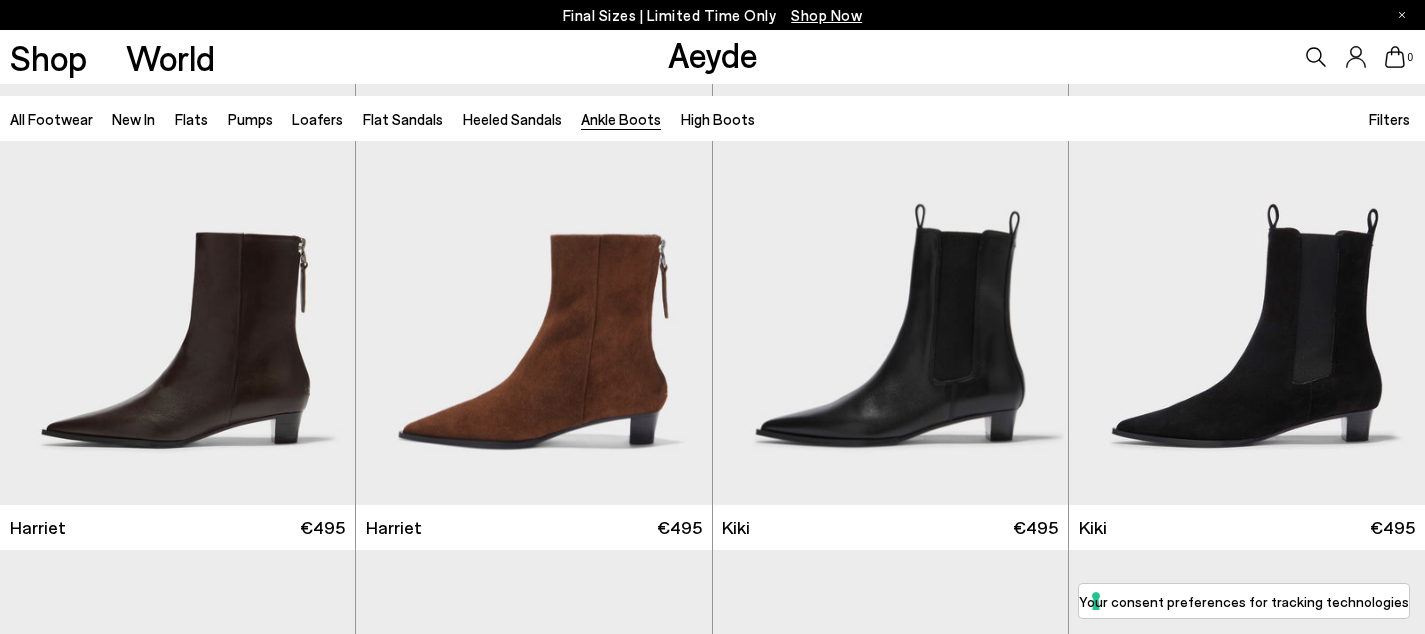 scroll, scrollTop: 2571, scrollLeft: 0, axis: vertical 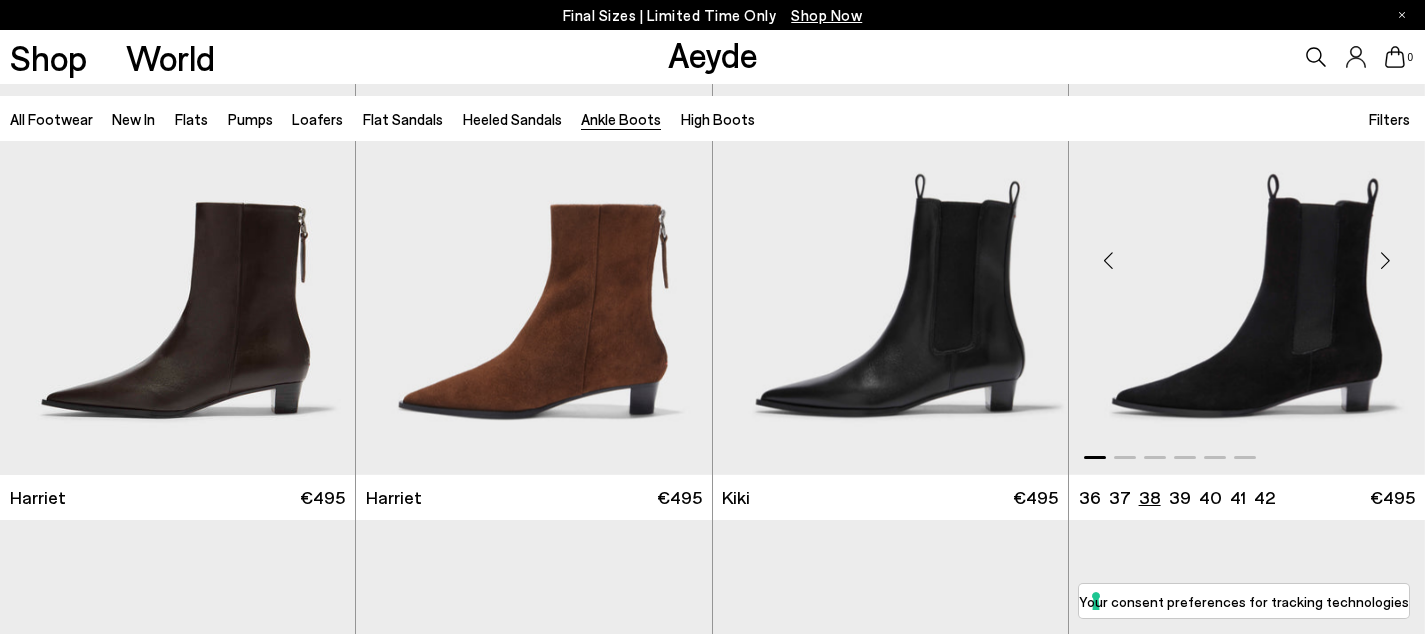 click on "38" at bounding box center [1150, 497] 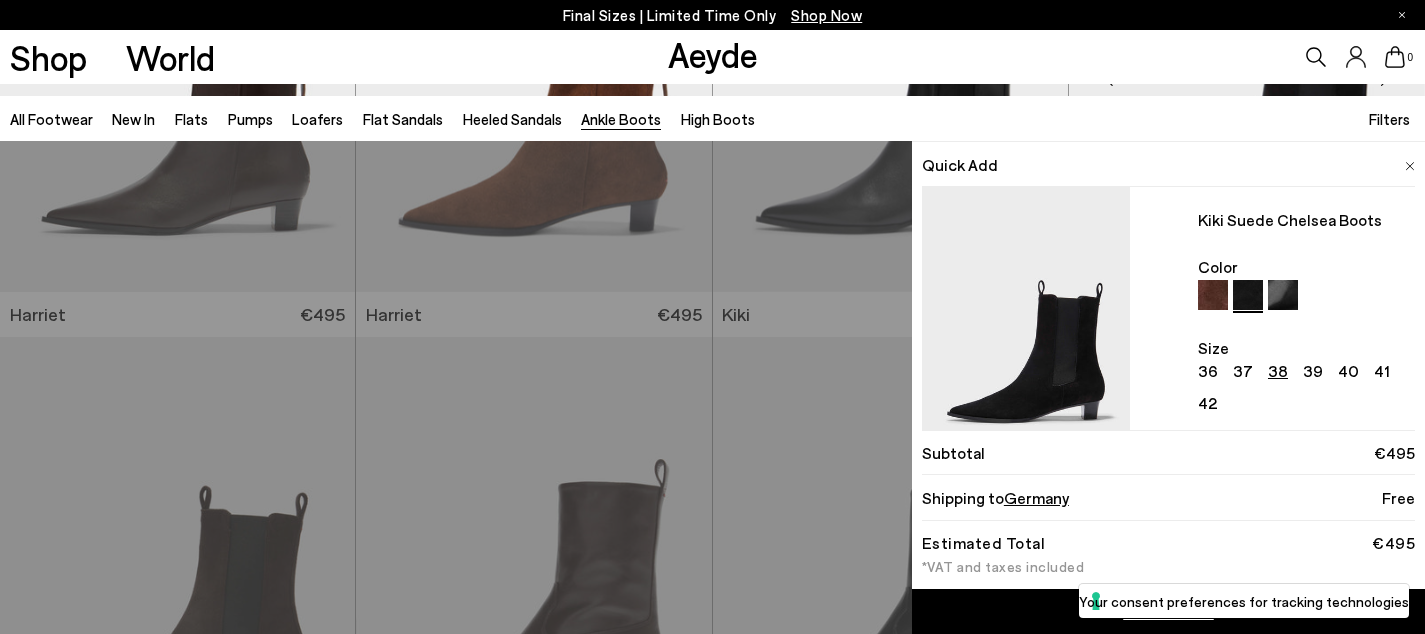 scroll, scrollTop: 2805, scrollLeft: 0, axis: vertical 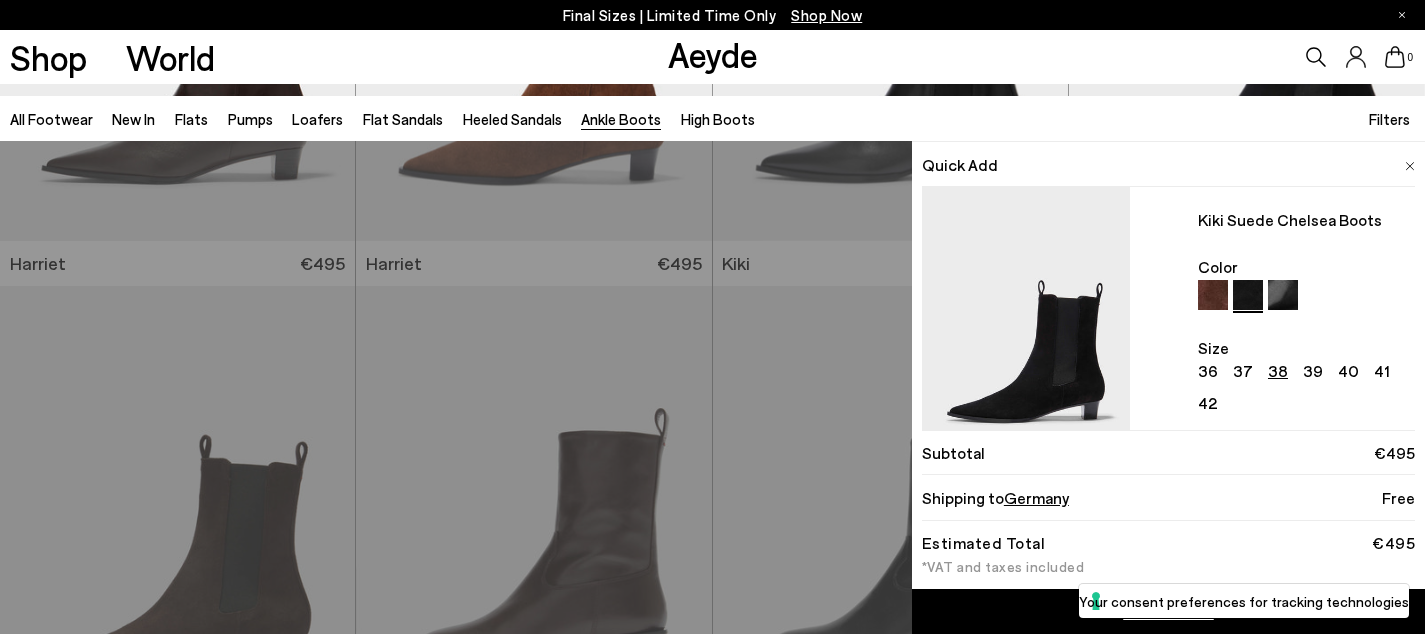 click on "Add to Cart" at bounding box center [1168, 611] 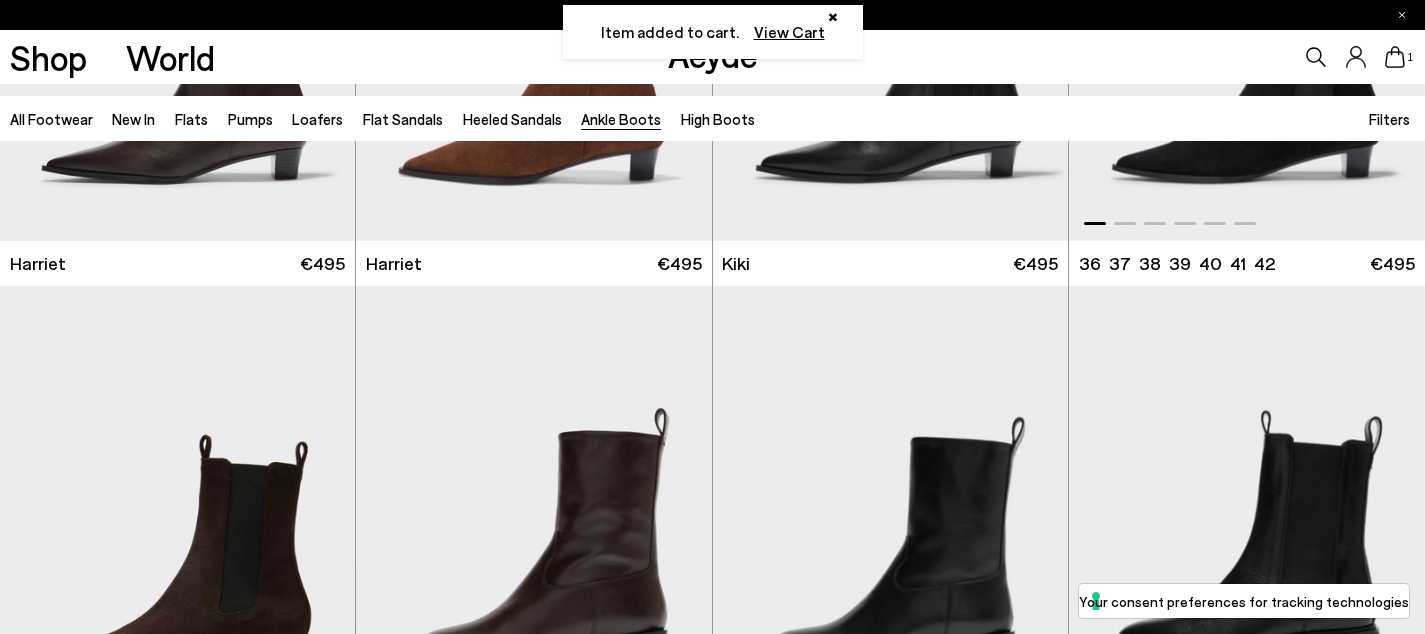 click at bounding box center [1247, 18] 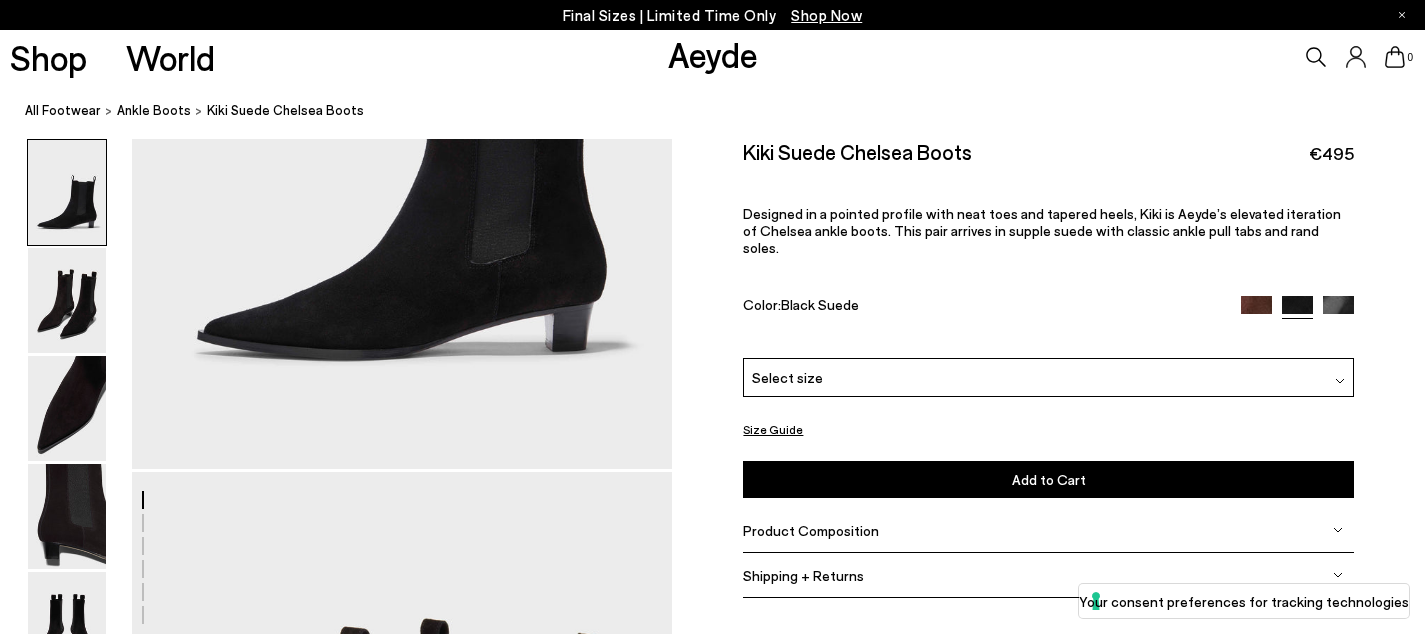 scroll, scrollTop: 403, scrollLeft: 0, axis: vertical 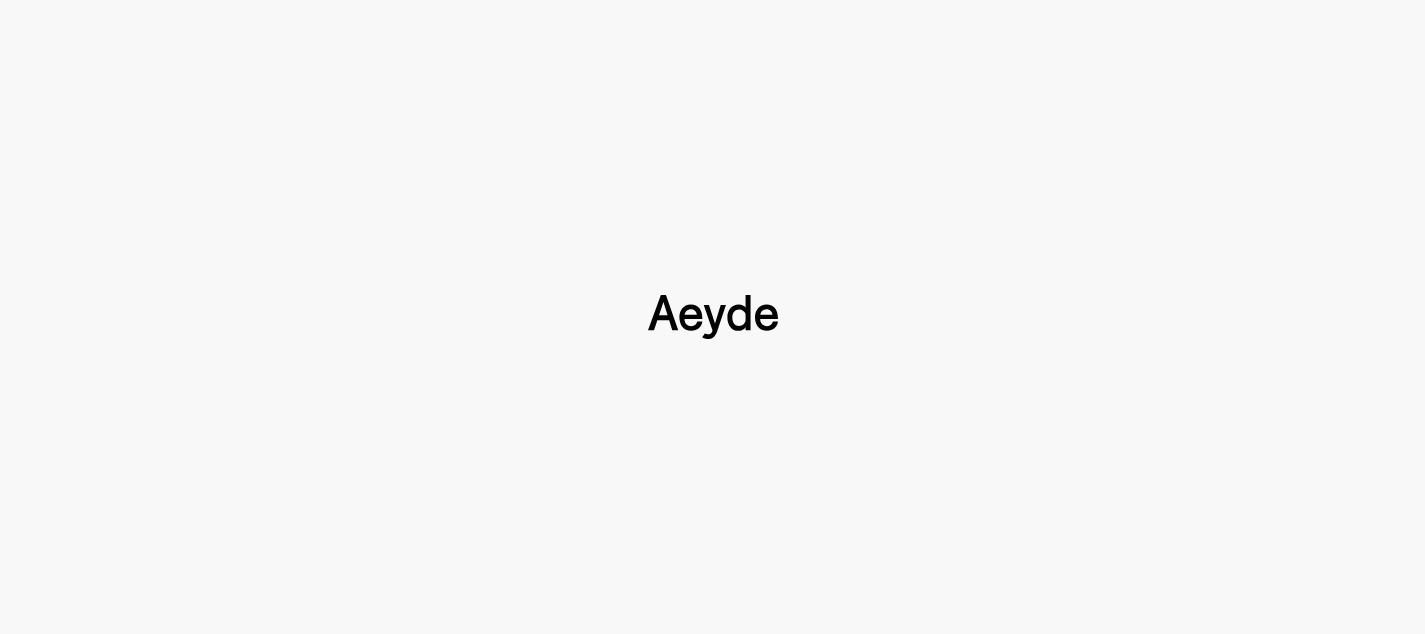 type 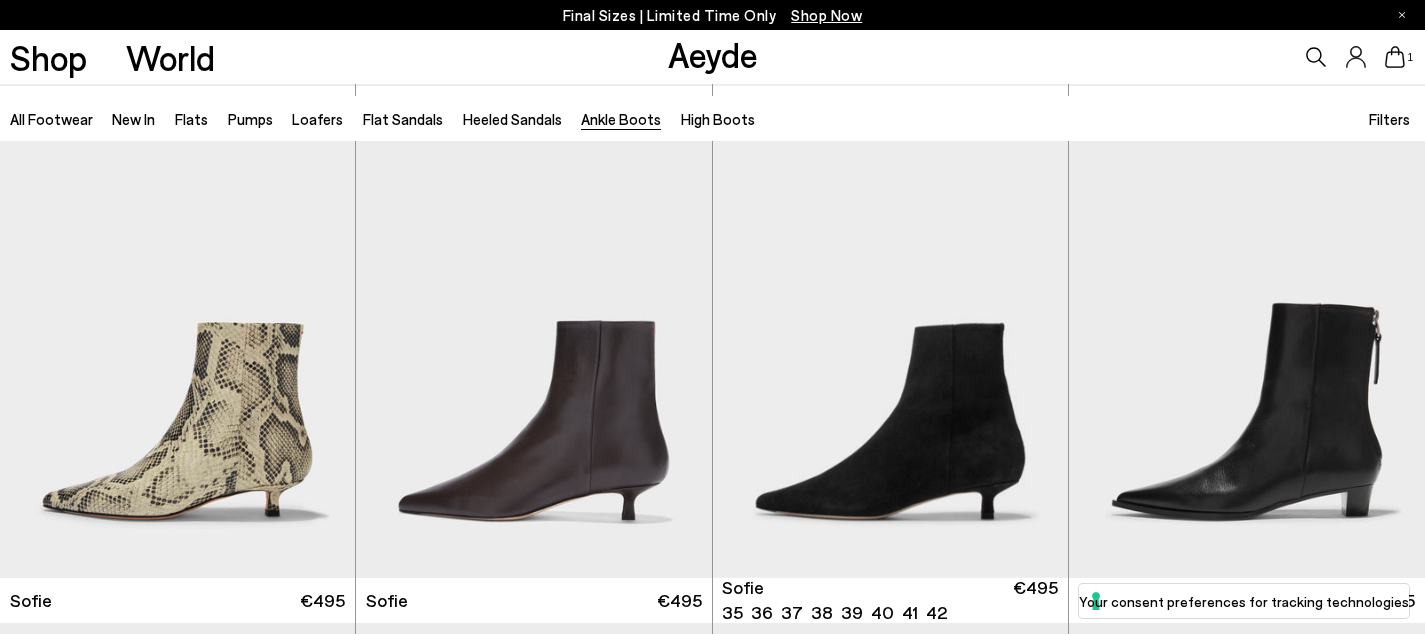 scroll, scrollTop: 1809, scrollLeft: 0, axis: vertical 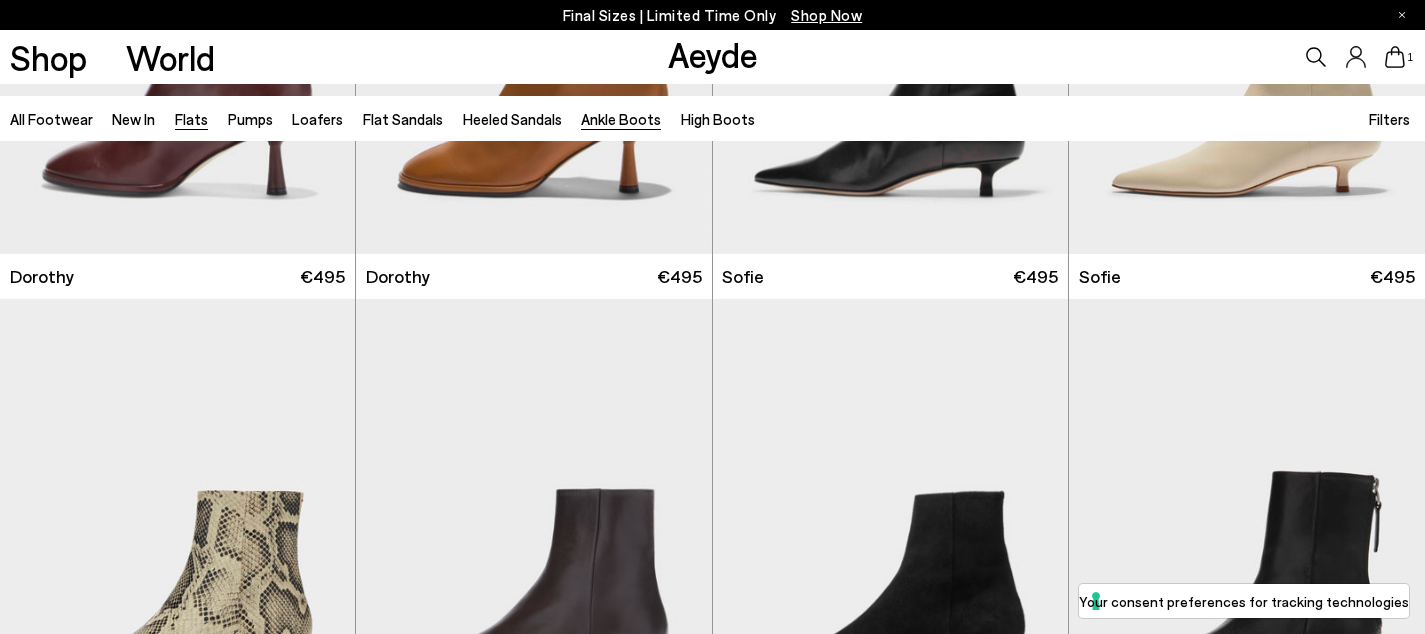 click on "Flats" at bounding box center (191, 119) 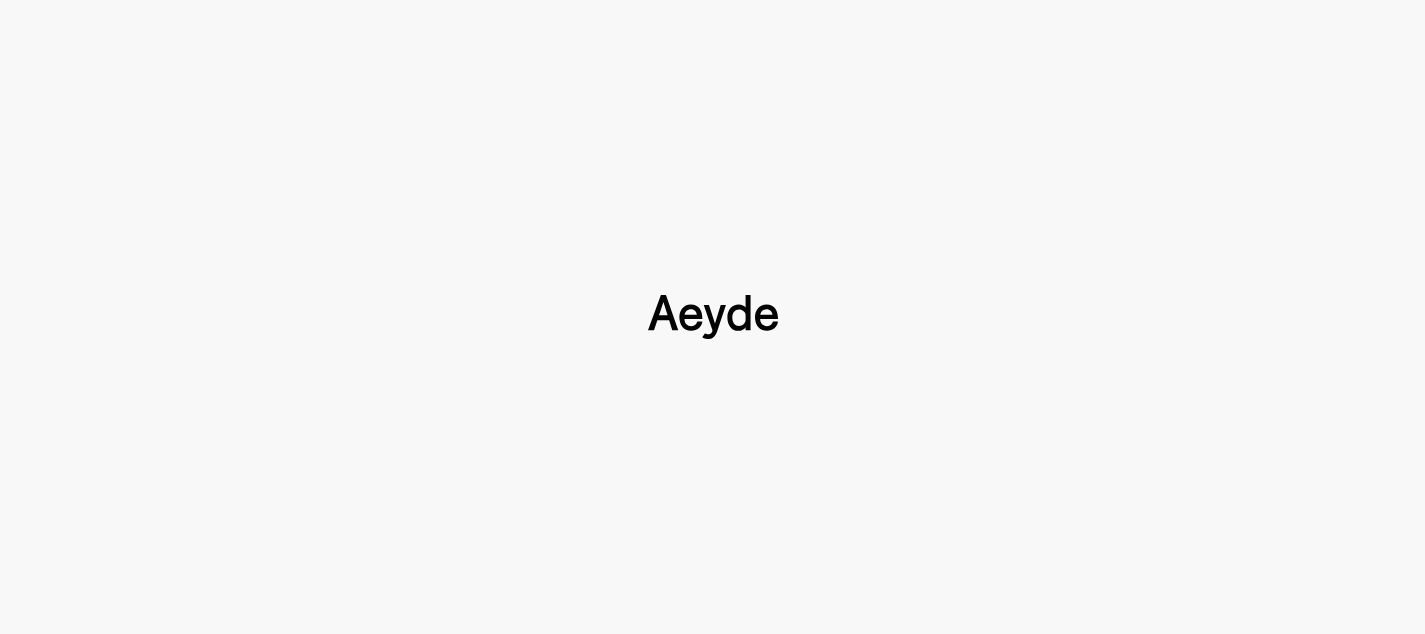 scroll, scrollTop: 0, scrollLeft: 0, axis: both 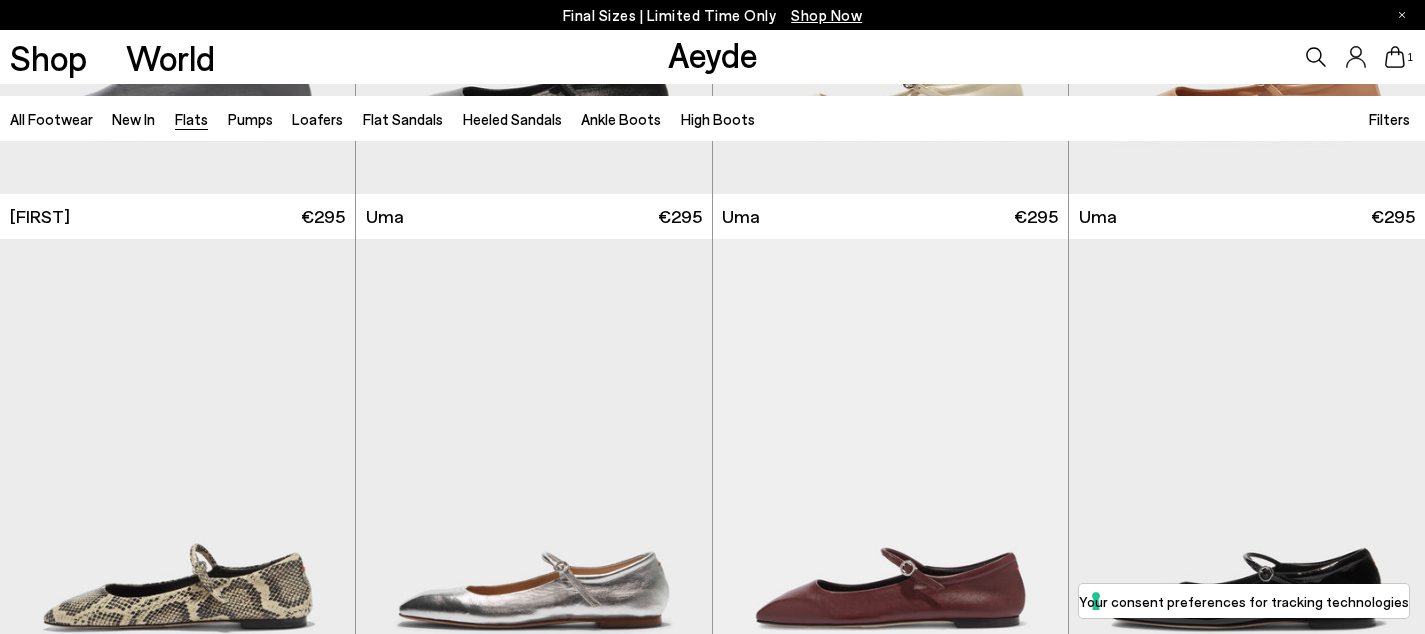 click 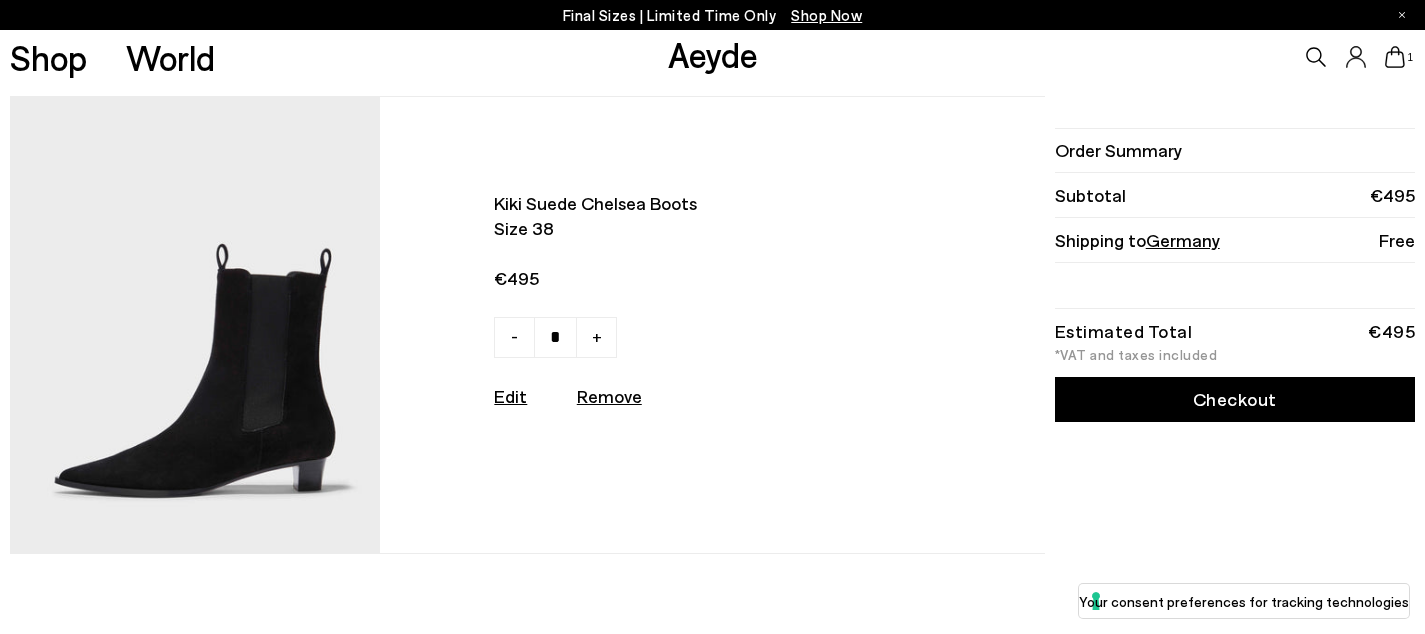 scroll, scrollTop: 0, scrollLeft: 0, axis: both 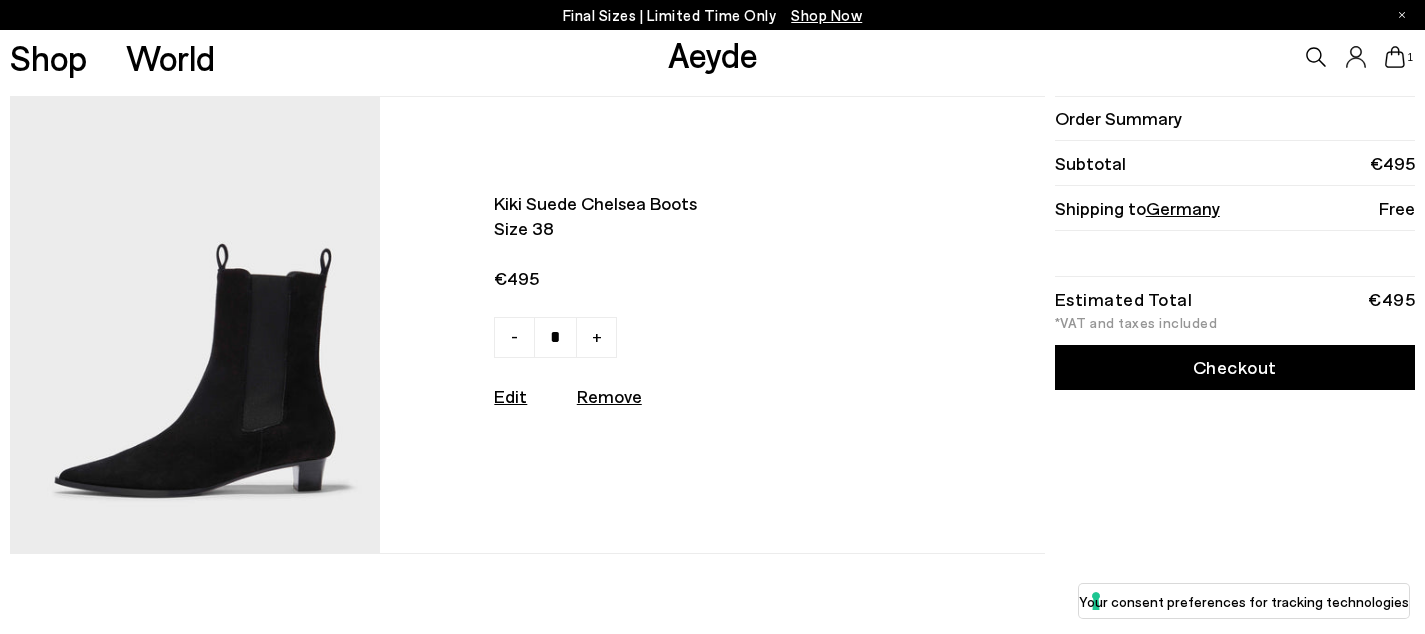 click on "Germany" at bounding box center (1183, 208) 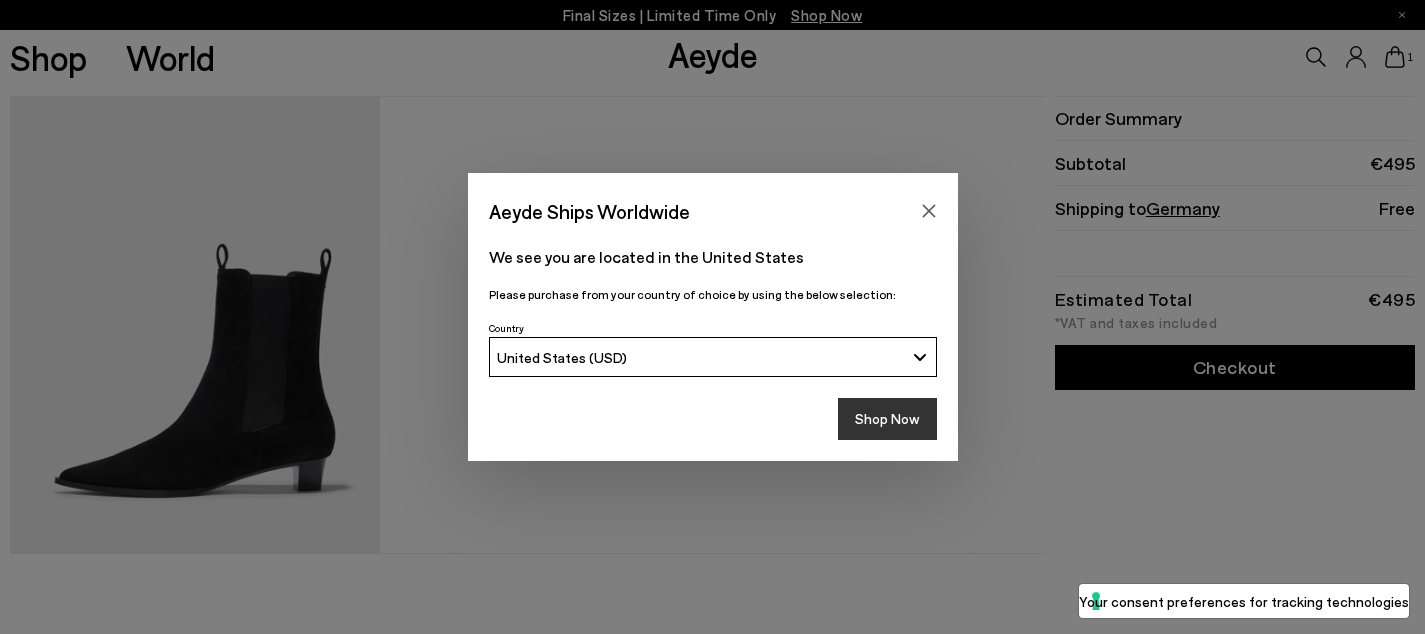 click on "Shop Now" at bounding box center (887, 419) 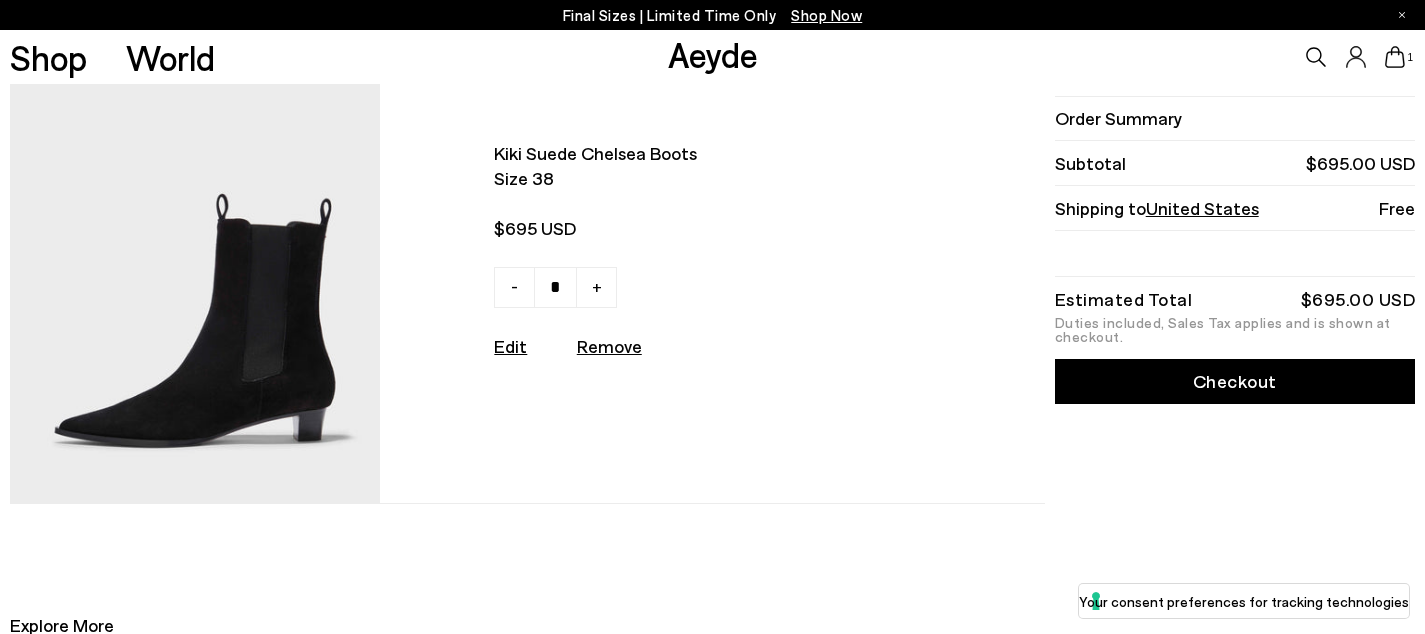 scroll, scrollTop: 0, scrollLeft: 0, axis: both 